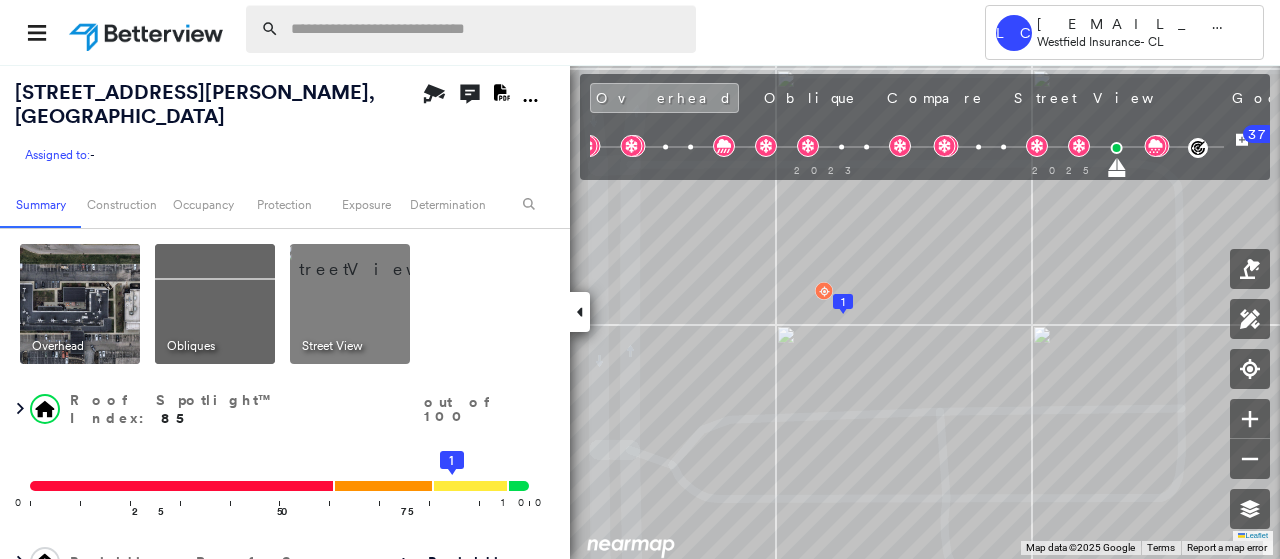 scroll, scrollTop: 0, scrollLeft: 0, axis: both 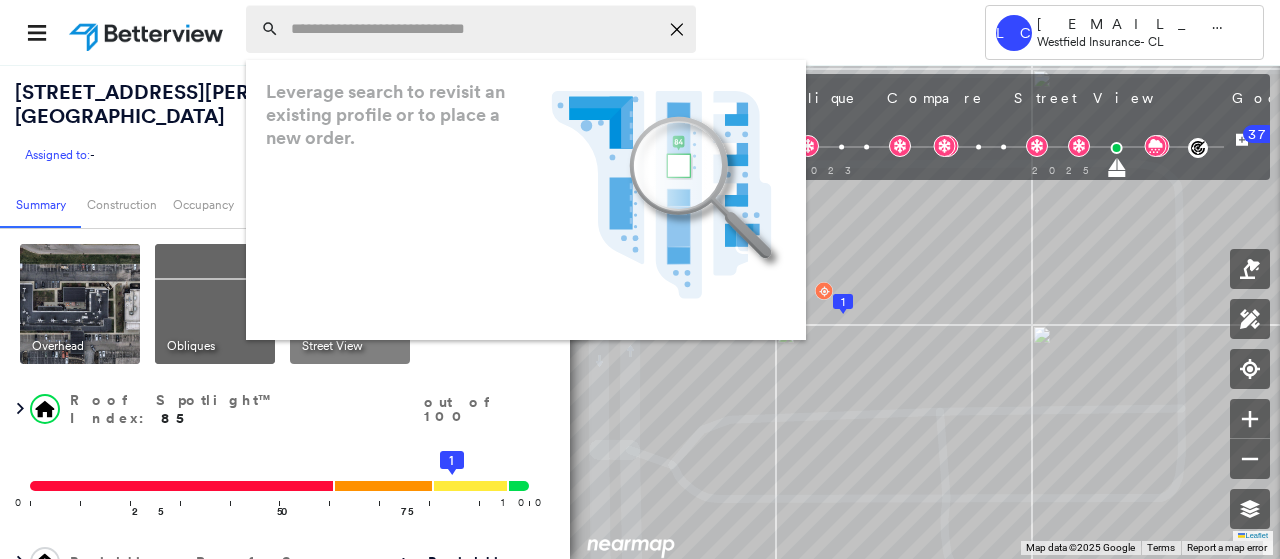 paste on "**********" 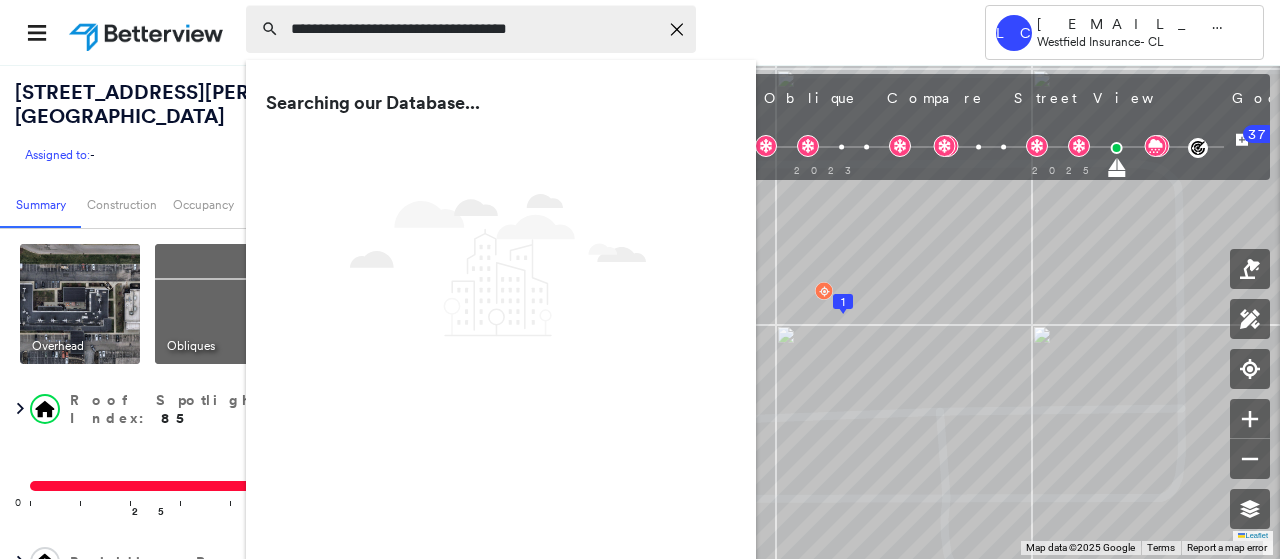 type on "**********" 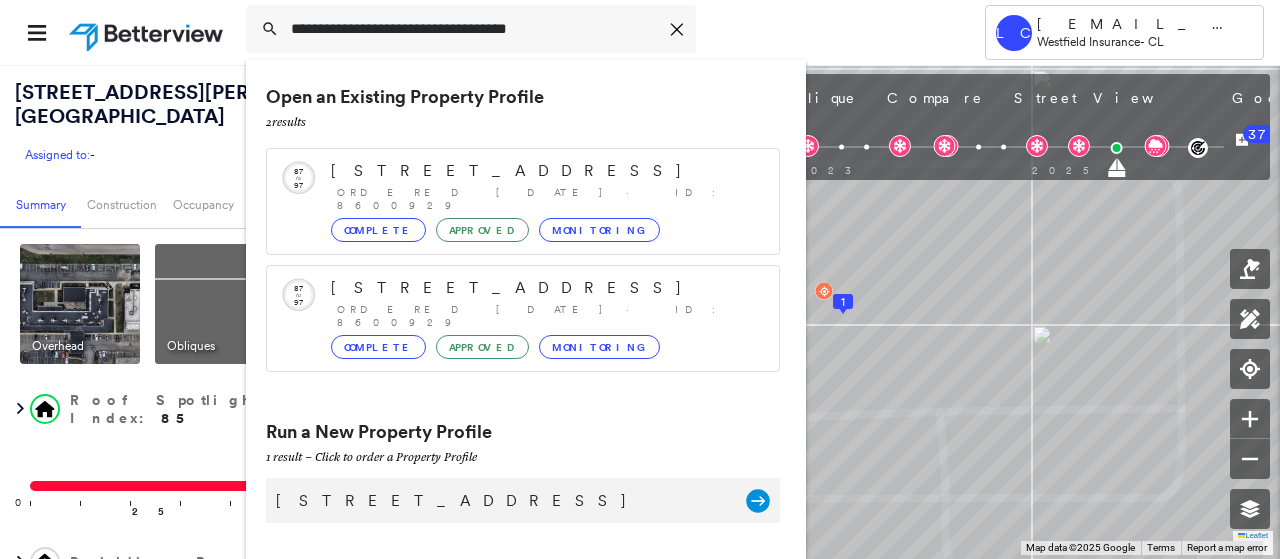 click on "[STREET_ADDRESS]" at bounding box center [501, 501] 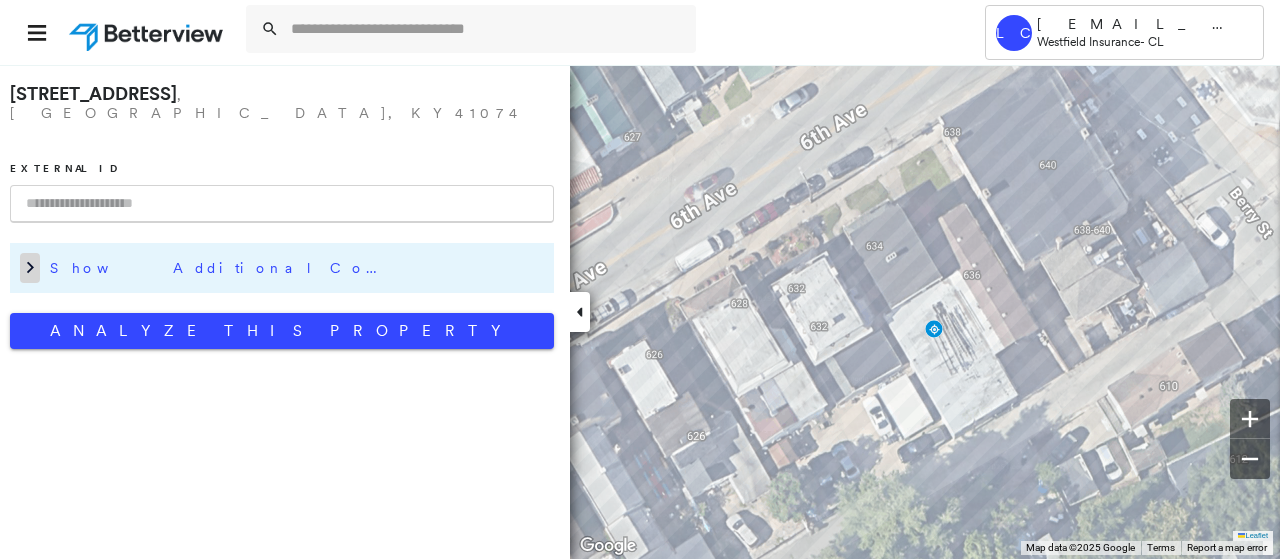 click at bounding box center (30, 268) 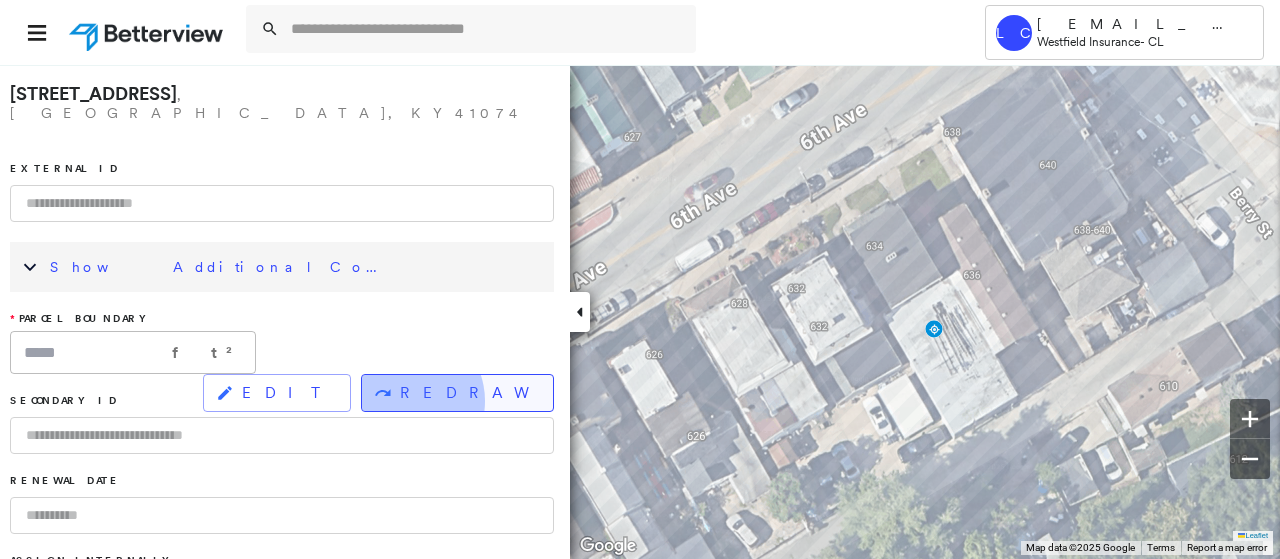 click on "REDRAW" at bounding box center [468, 393] 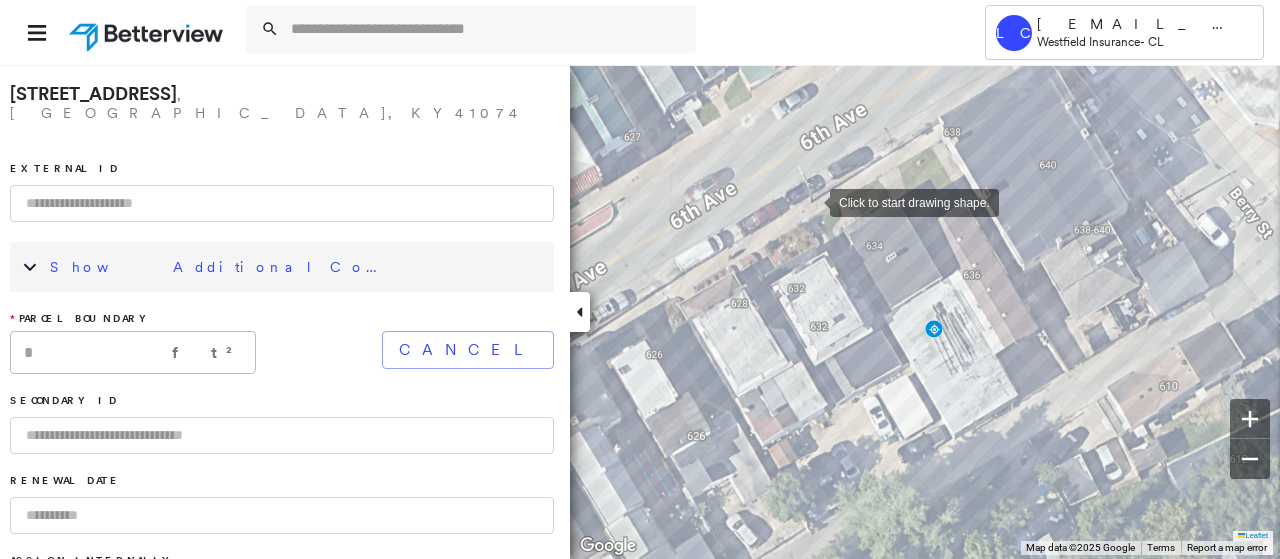 click at bounding box center [810, 201] 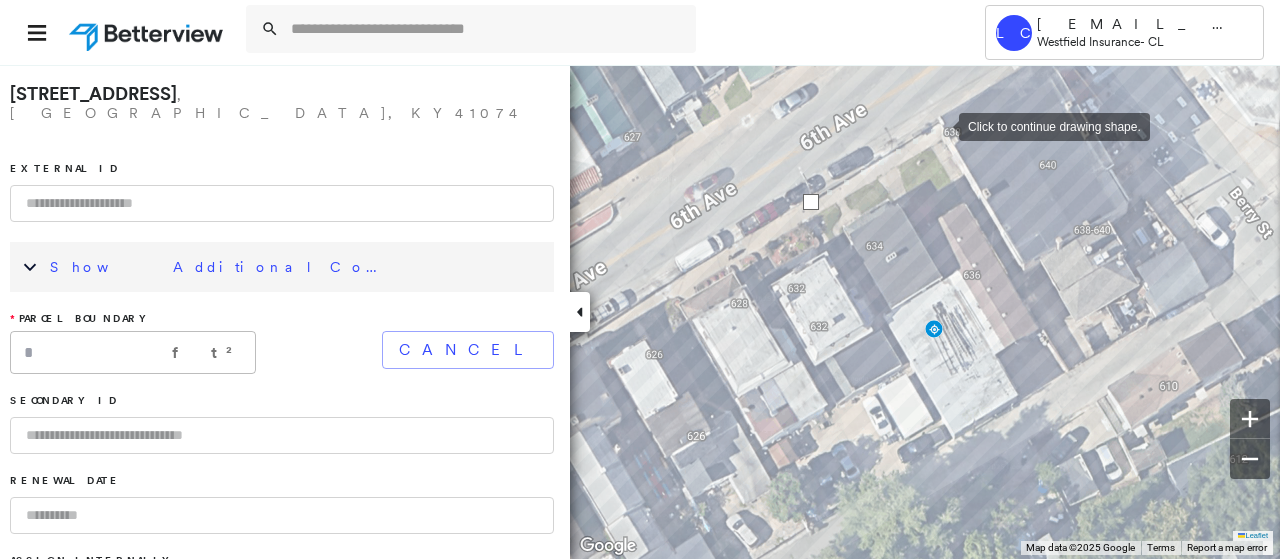 click at bounding box center [939, 125] 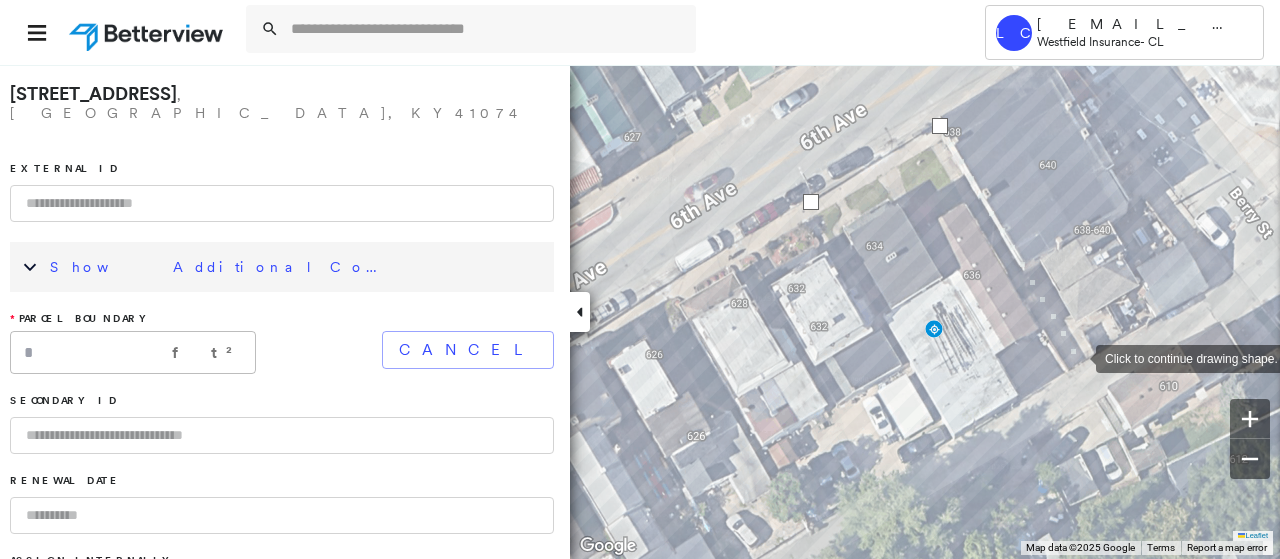 click at bounding box center [1076, 357] 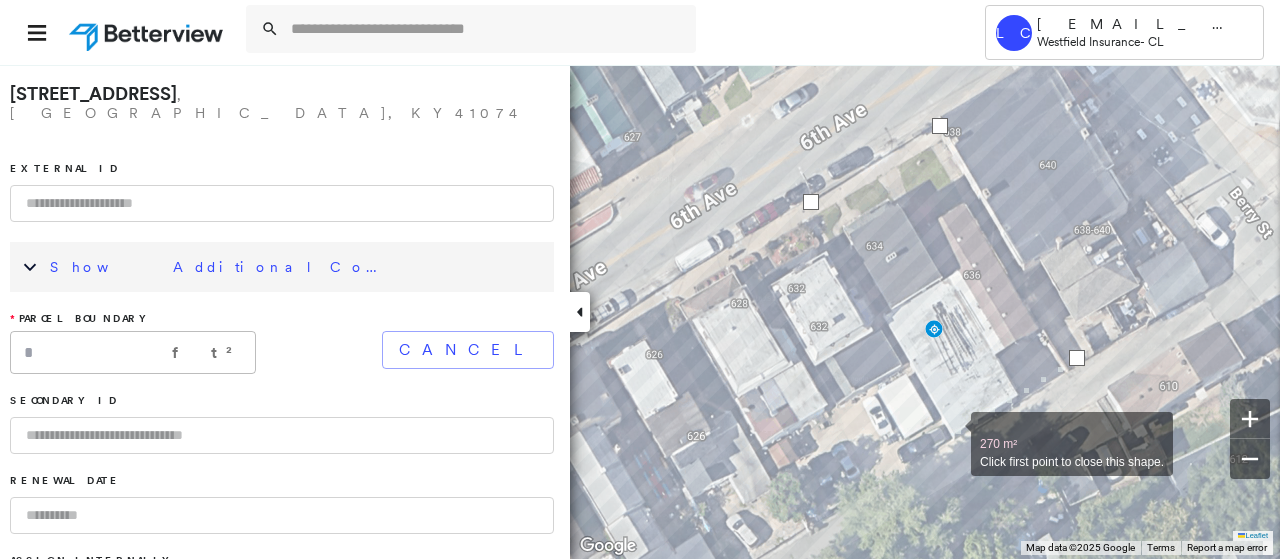 click at bounding box center [951, 433] 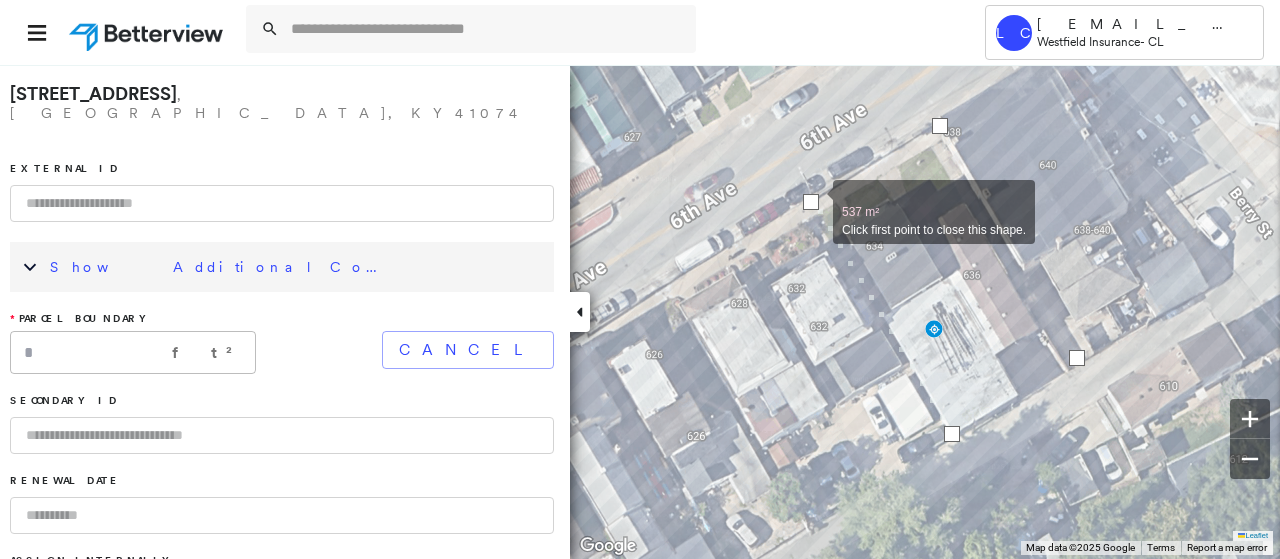 click at bounding box center [811, 202] 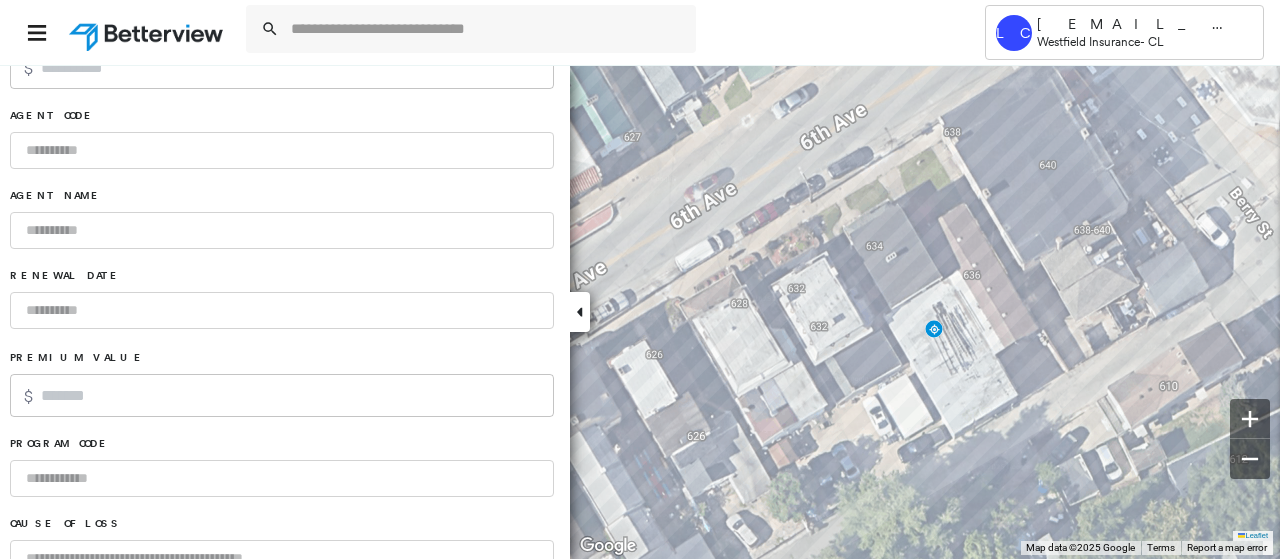 scroll, scrollTop: 1404, scrollLeft: 0, axis: vertical 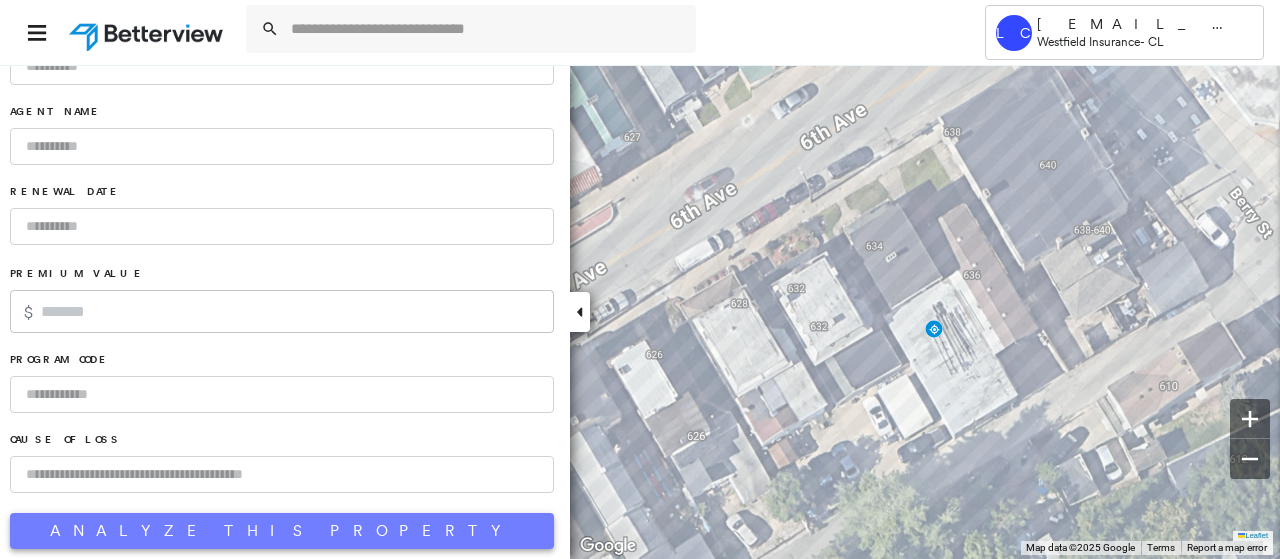 click on "Analyze This Property" at bounding box center (282, 531) 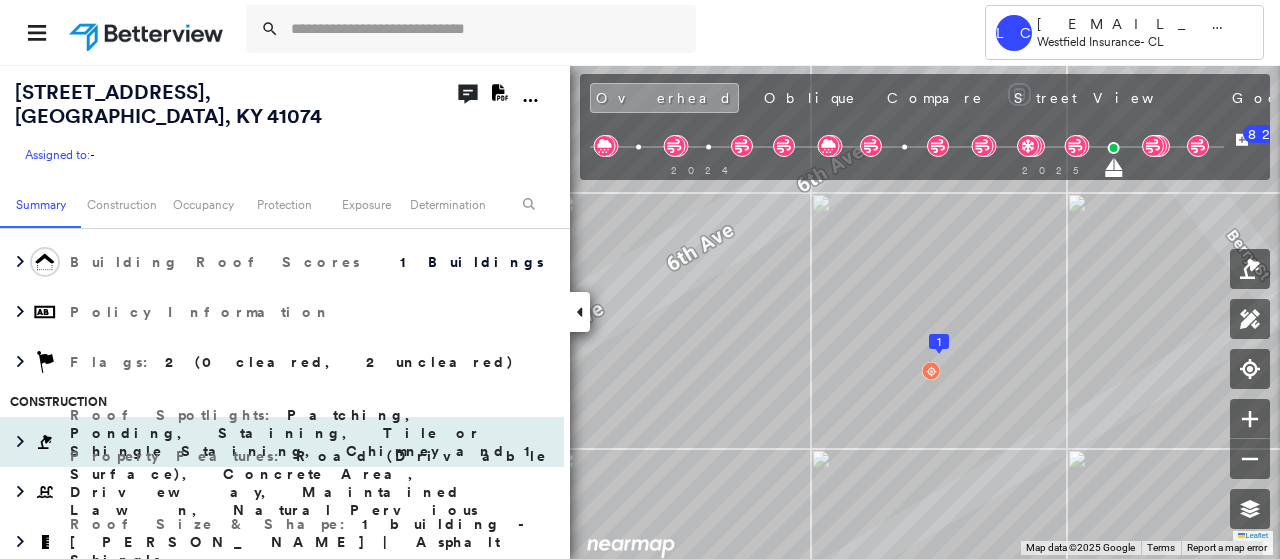 scroll, scrollTop: 400, scrollLeft: 0, axis: vertical 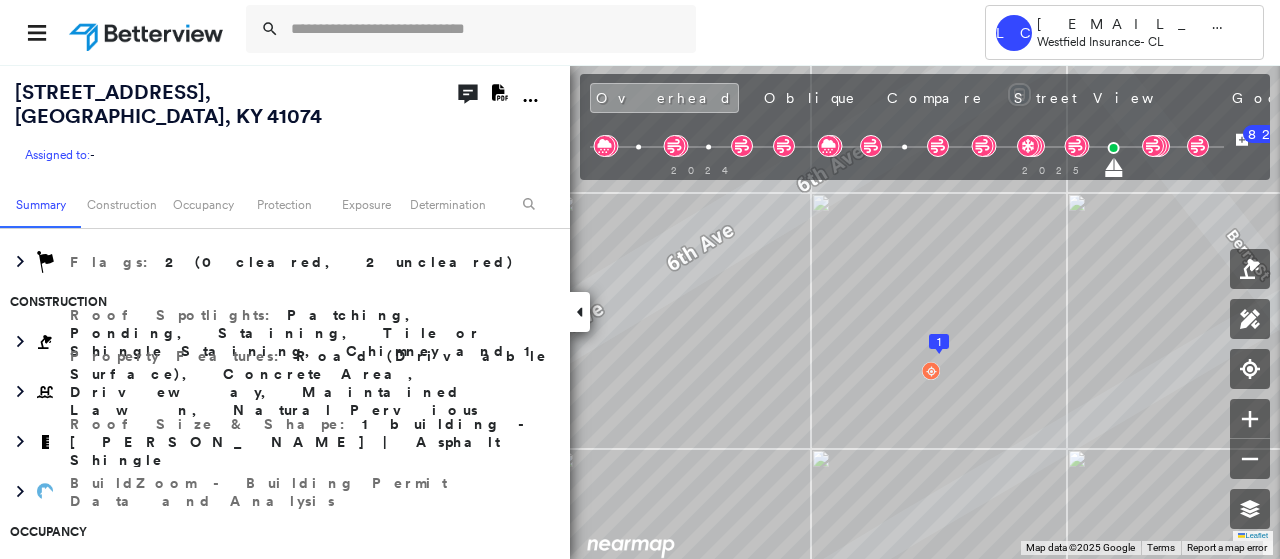 click 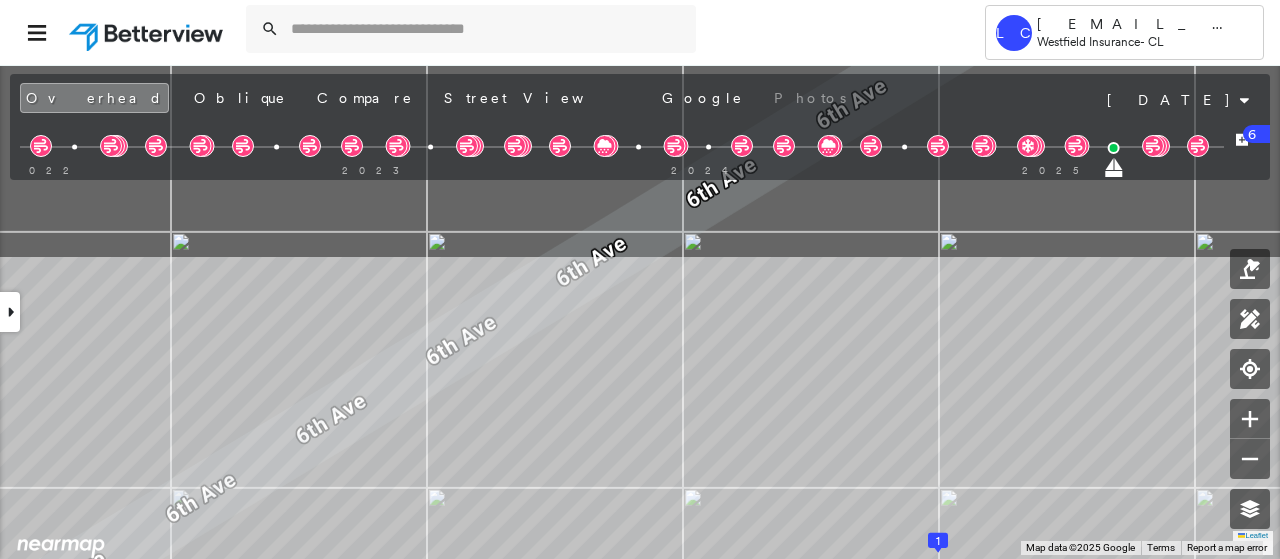 click on "Tower LC [EMAIL_ADDRESS][DOMAIN_NAME] Westfield Insurance  -   CL [STREET_ADDRESS] Assigned to:  - Assigned to:  - Assigned to:  - Open Comments Download PDF Report Summary Construction Occupancy Protection Exposure Determination Overhead Obliques Street View Roof Spotlight™ Index :  87 out of 100 0 100 25 50 75 1 Building Roof Scores 1 Buildings Policy Information Flags :  2 (0 cleared, 2 uncleared) Construction Roof Spotlights :  Patching, Ponding, Staining, Tile or Shingle Staining, Chimney and 1 more Property Features :  Road (Drivable Surface), Concrete Area, Driveway, Maintained Lawn, Natural Pervious Surface and 1 more Roof Size & Shape :  1 building  - [PERSON_NAME] | Asphalt Shingle BuildZoom - Building Permit Data and Analysis Occupancy Place Detail Protection Exposure Fire Path FEMA Risk Index Wind Claim Predictor: Most Risky 1   out of  5 Wildfire Additional Perils Tree Fall Risk:  Present   Determination Flags :  2 (0 cleared, 2 uncleared) Uncleared Flags (2) Cleared Flags  (0) DAMG" at bounding box center [640, 279] 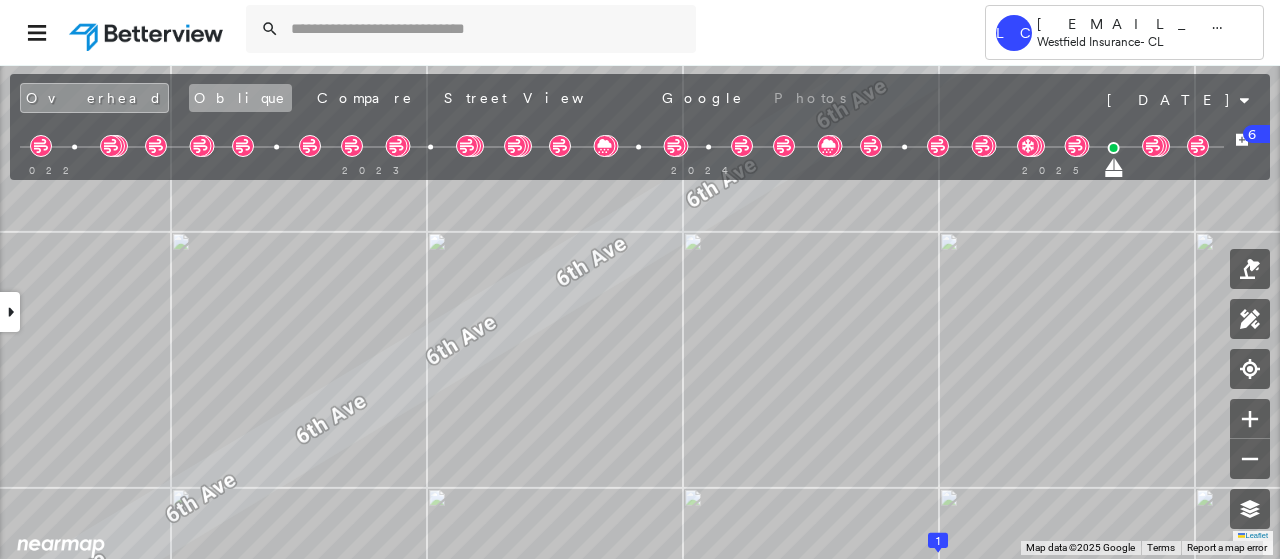 click on "Oblique" at bounding box center (240, 98) 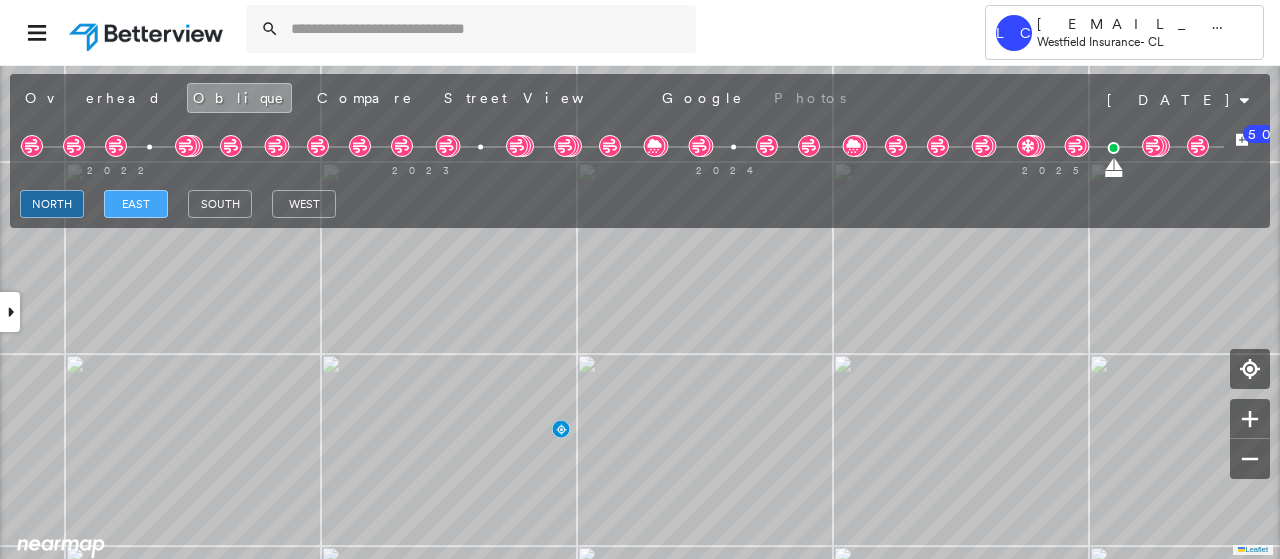 click on "east" at bounding box center [136, 204] 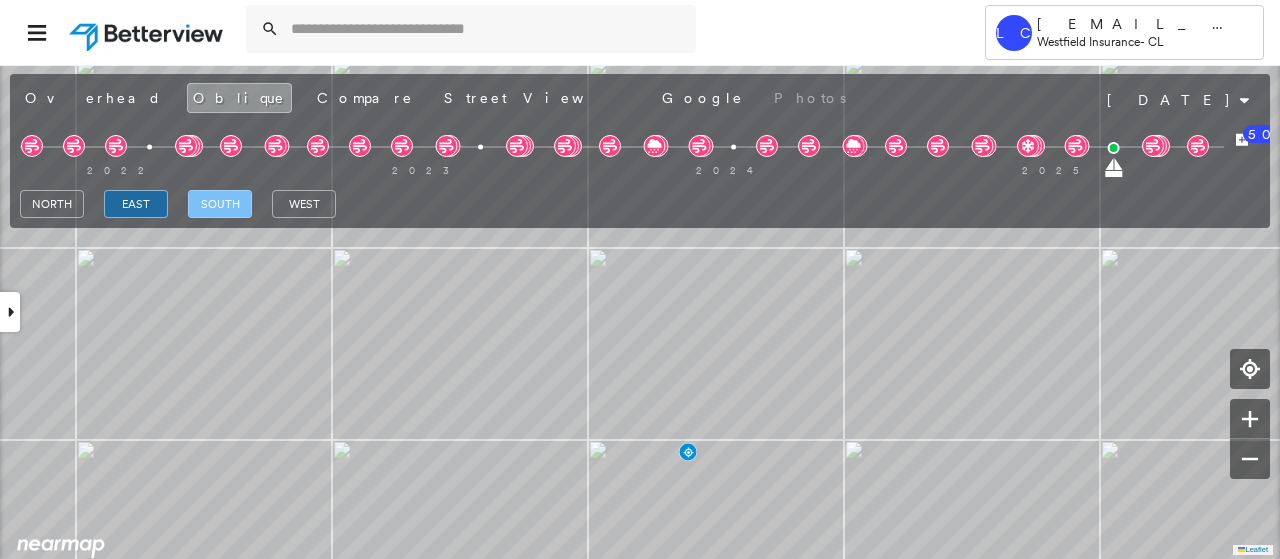 click on "south" at bounding box center [220, 204] 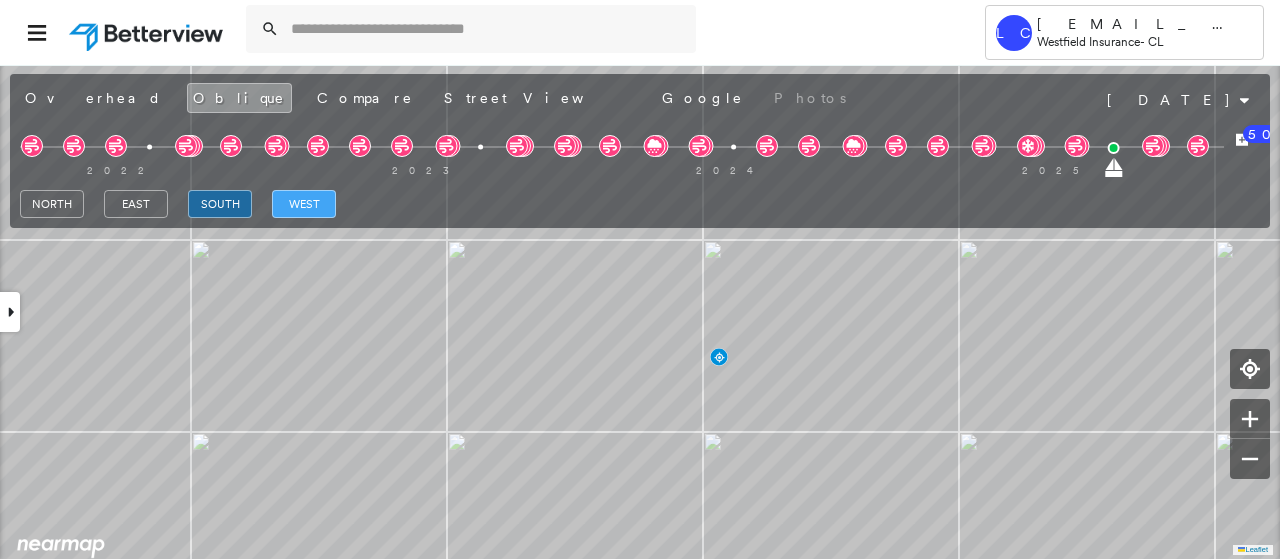click on "west" at bounding box center (304, 204) 